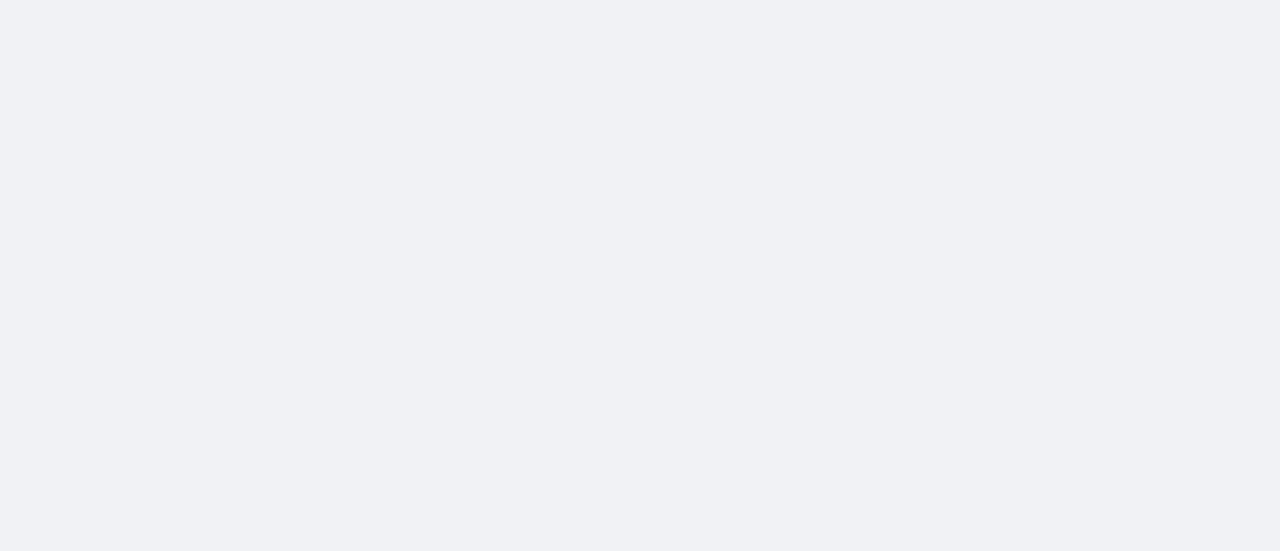 scroll, scrollTop: 0, scrollLeft: 0, axis: both 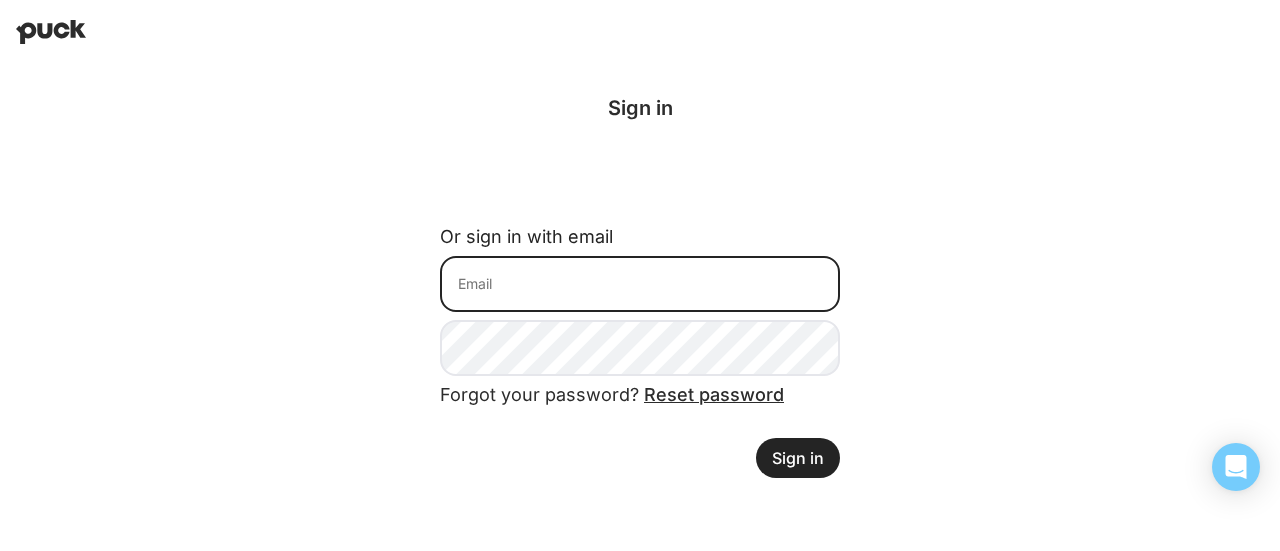 type on "[EMAIL_ADDRESS][DOMAIN_NAME]" 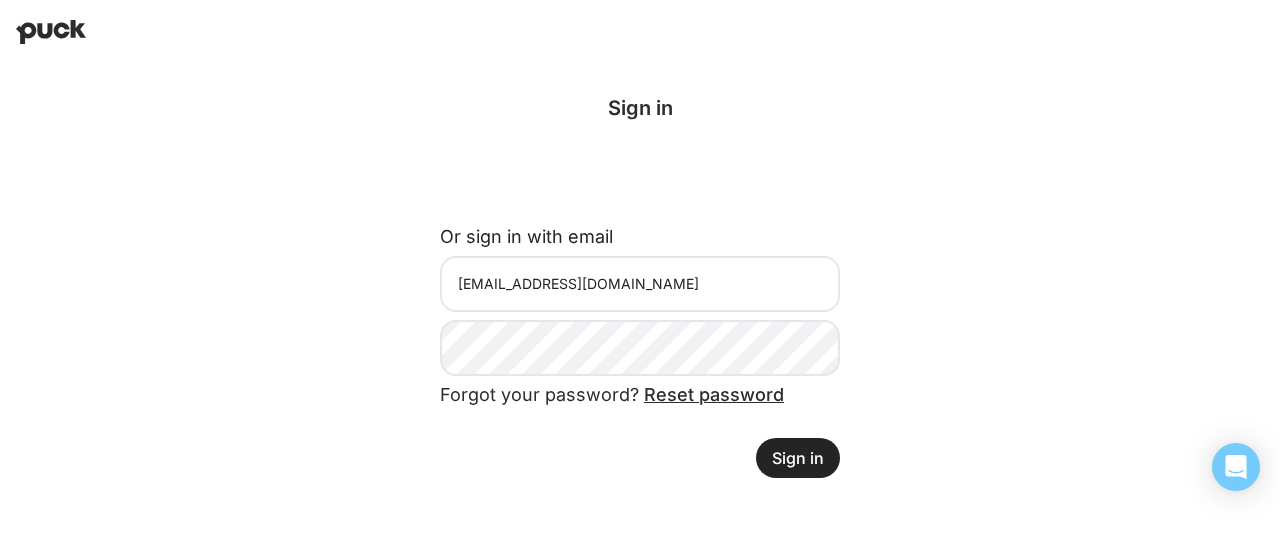 click on "Sign in" at bounding box center [798, 458] 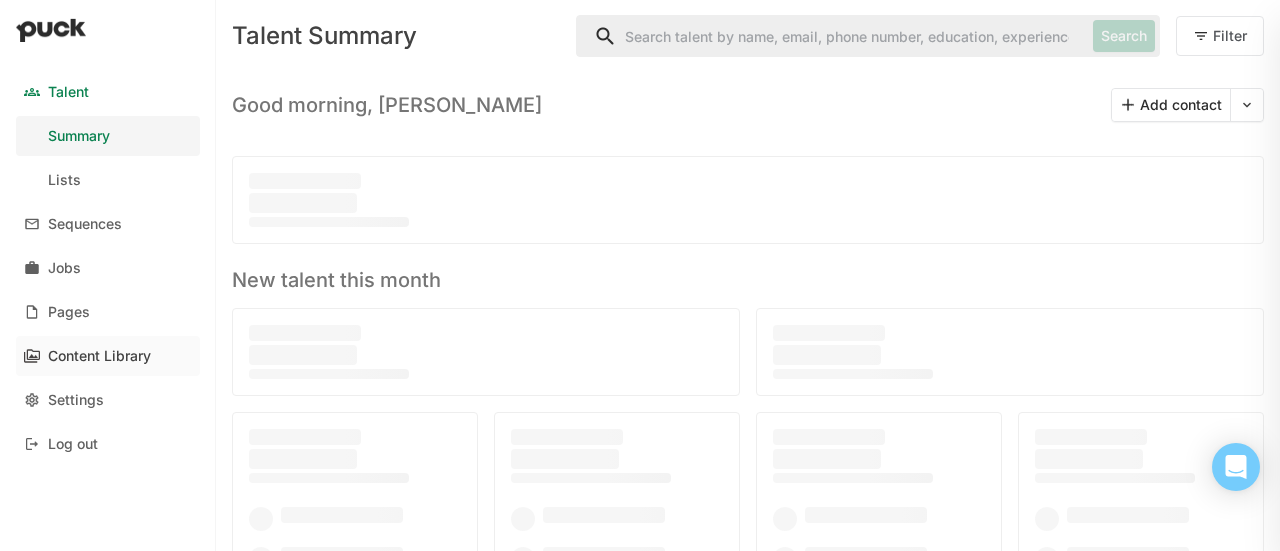 click on "Content Library" at bounding box center (108, 356) 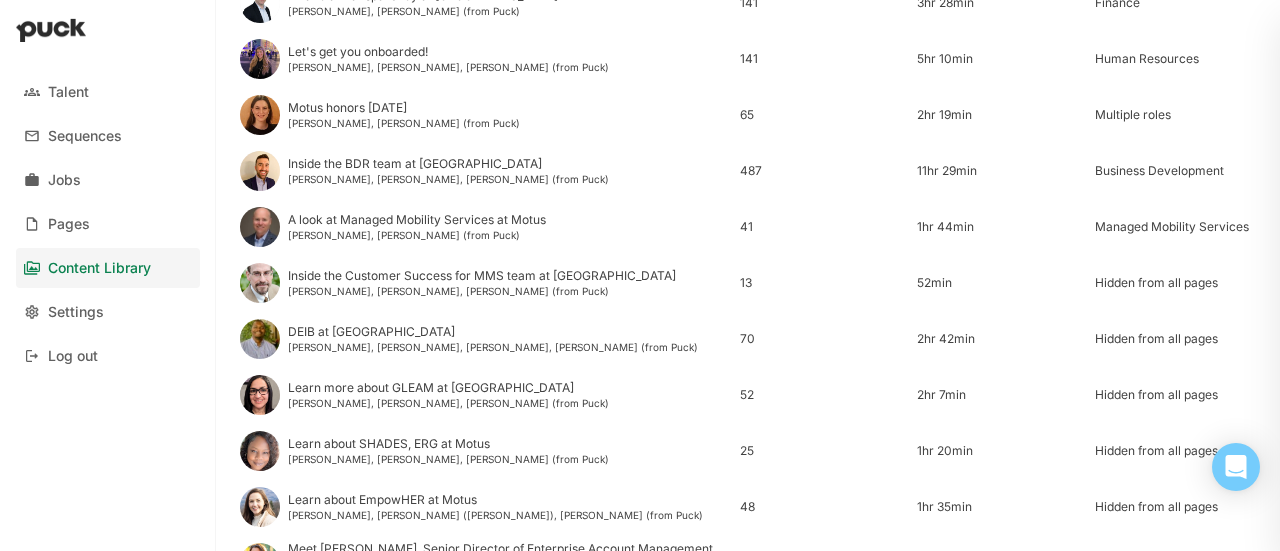scroll, scrollTop: 1000, scrollLeft: 0, axis: vertical 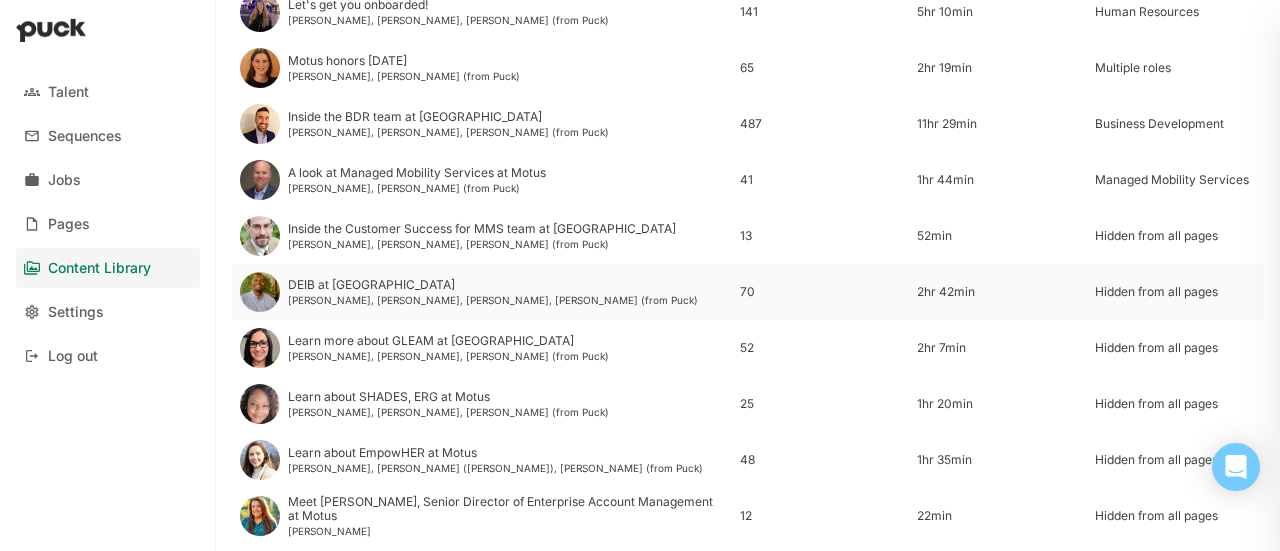 click at bounding box center [260, 292] 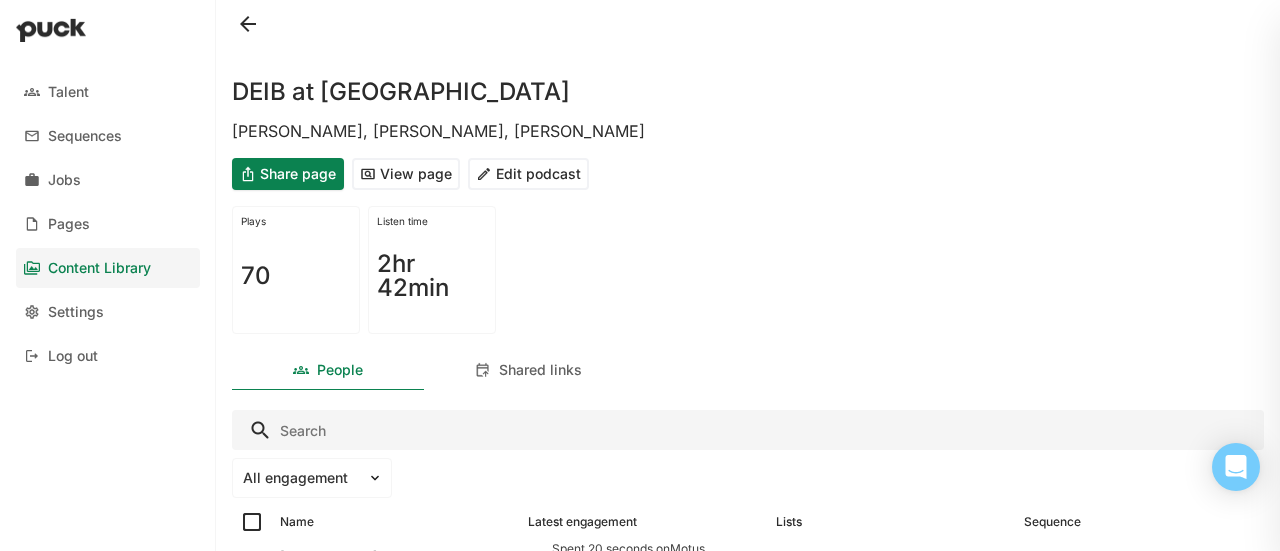 click on "Share page" at bounding box center [288, 174] 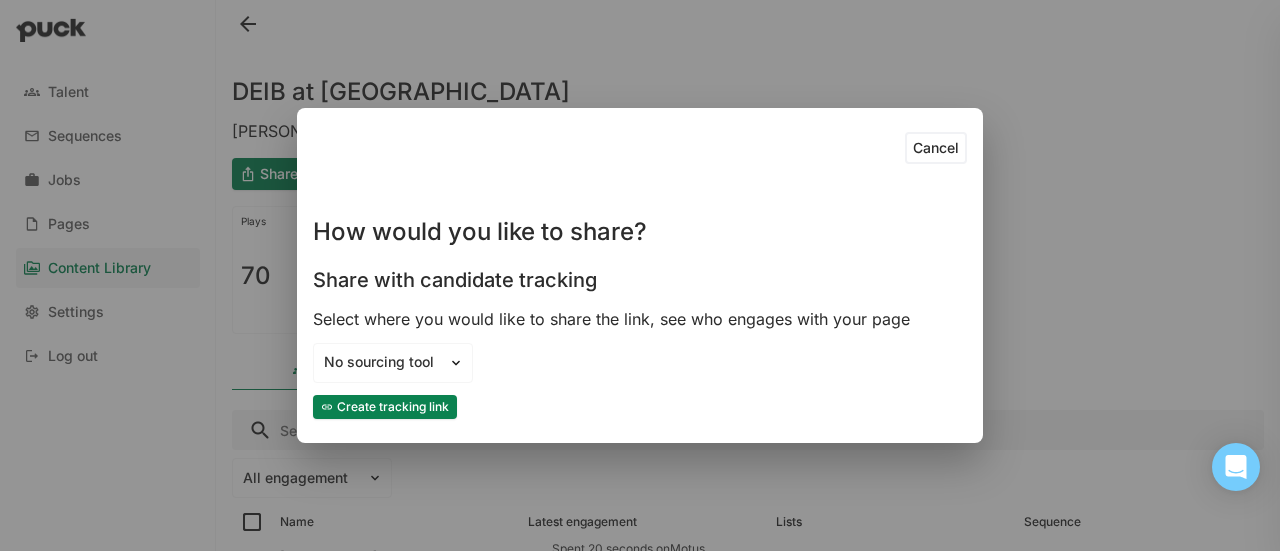 click on "Create tracking link" at bounding box center [385, 407] 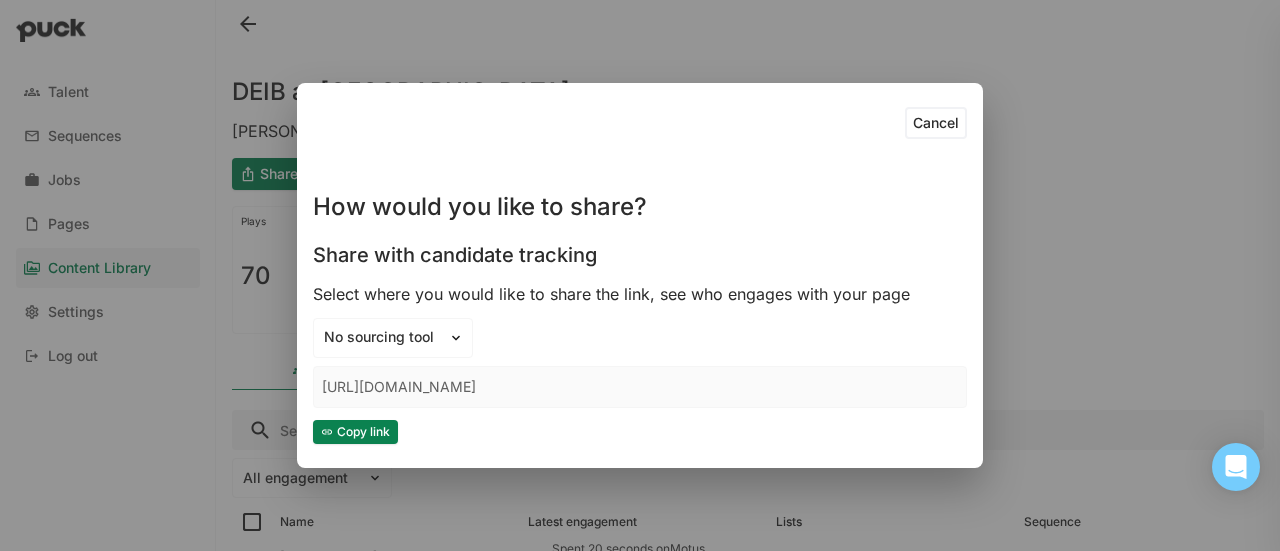 click on "Copy link" at bounding box center (355, 432) 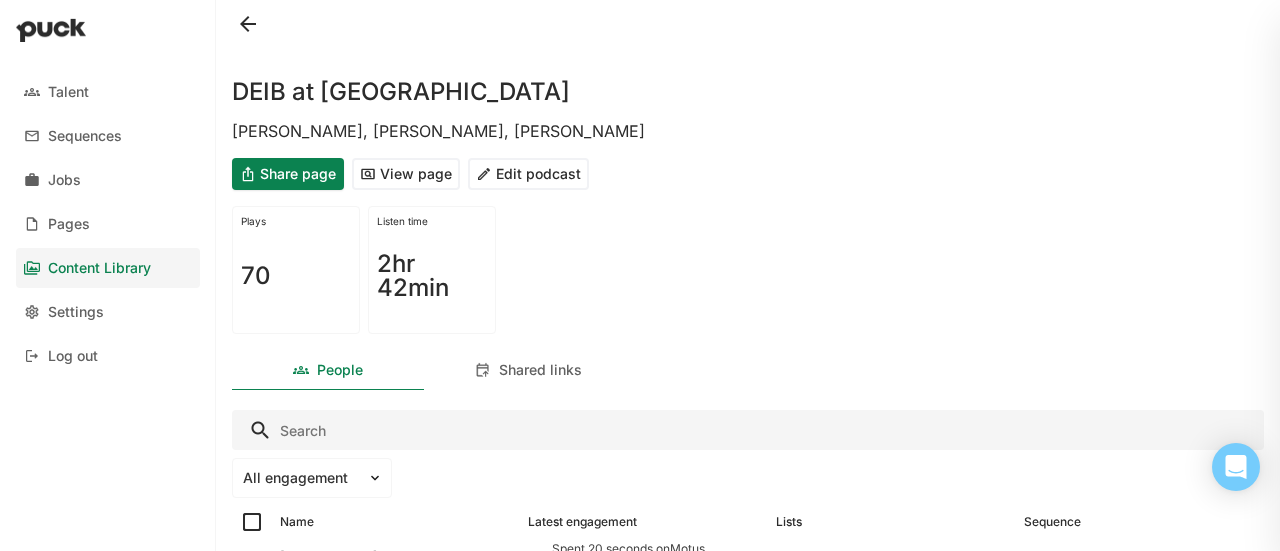 click at bounding box center [248, 24] 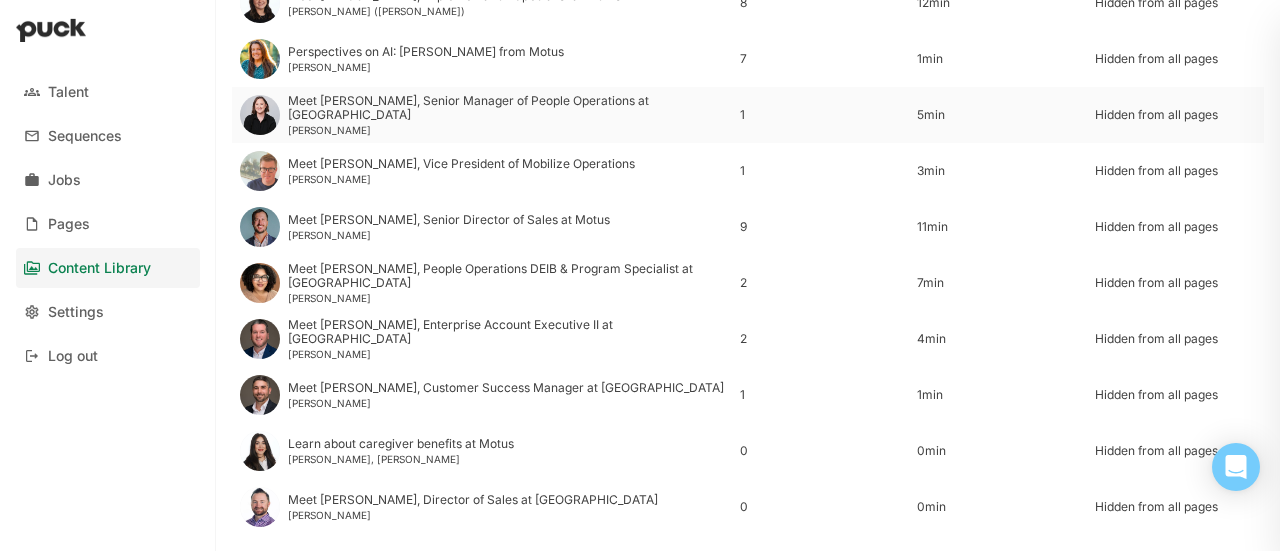 scroll, scrollTop: 1700, scrollLeft: 0, axis: vertical 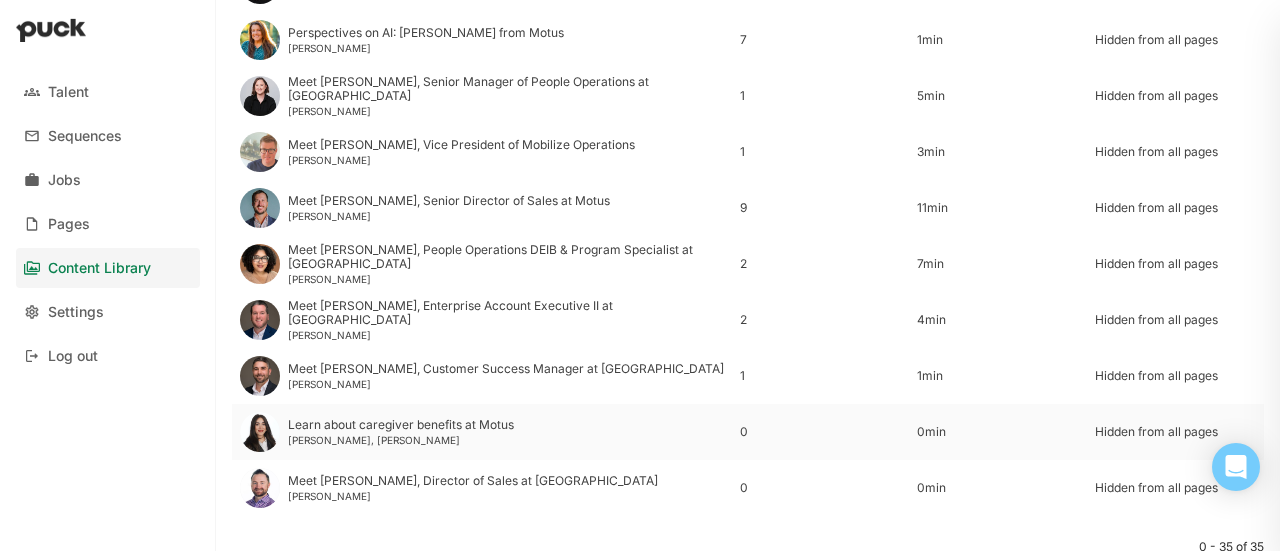 click at bounding box center [260, 432] 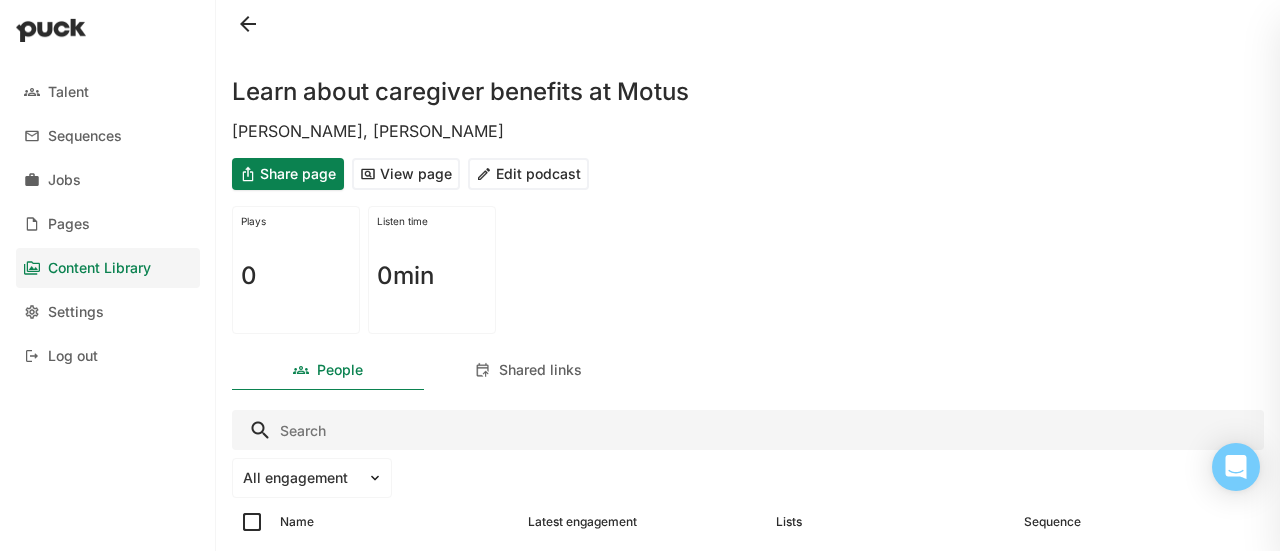 click at bounding box center (248, 24) 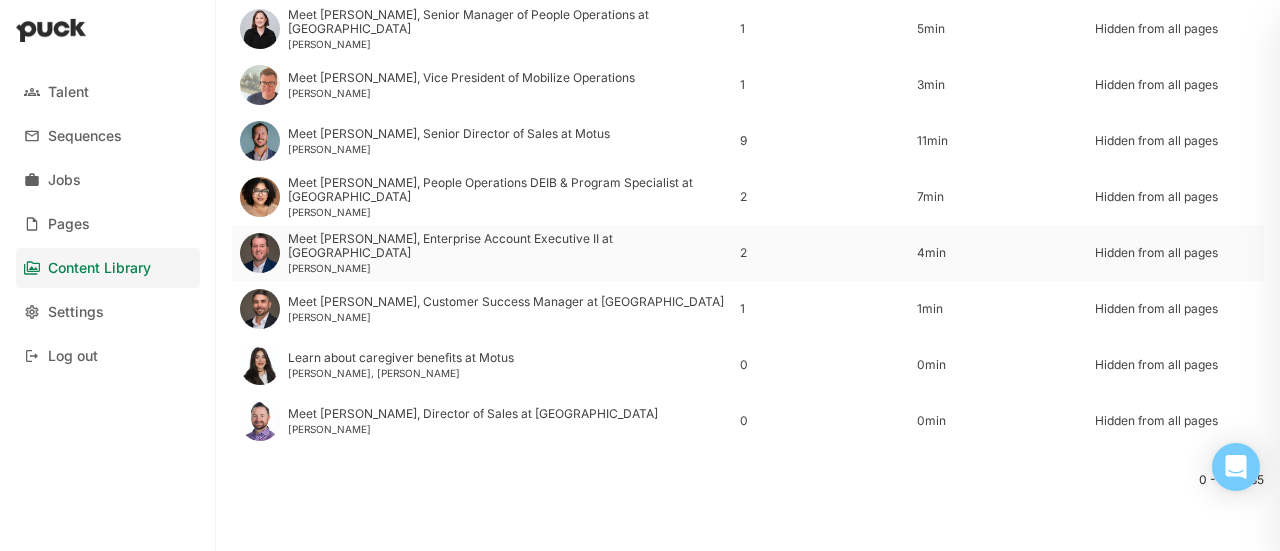 scroll, scrollTop: 1771, scrollLeft: 0, axis: vertical 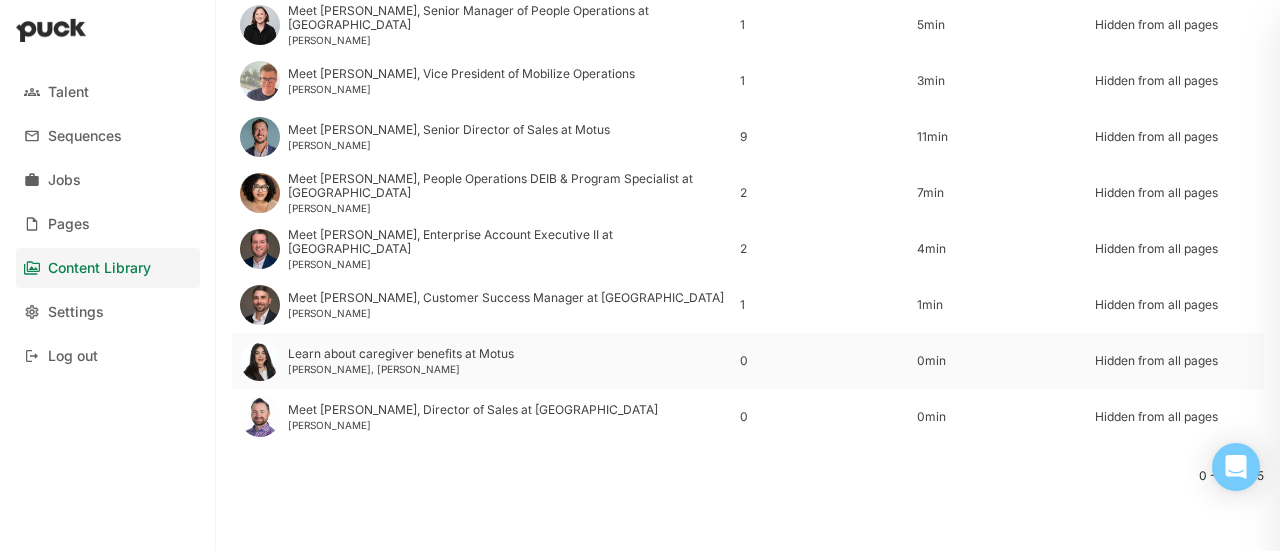 click at bounding box center (260, 361) 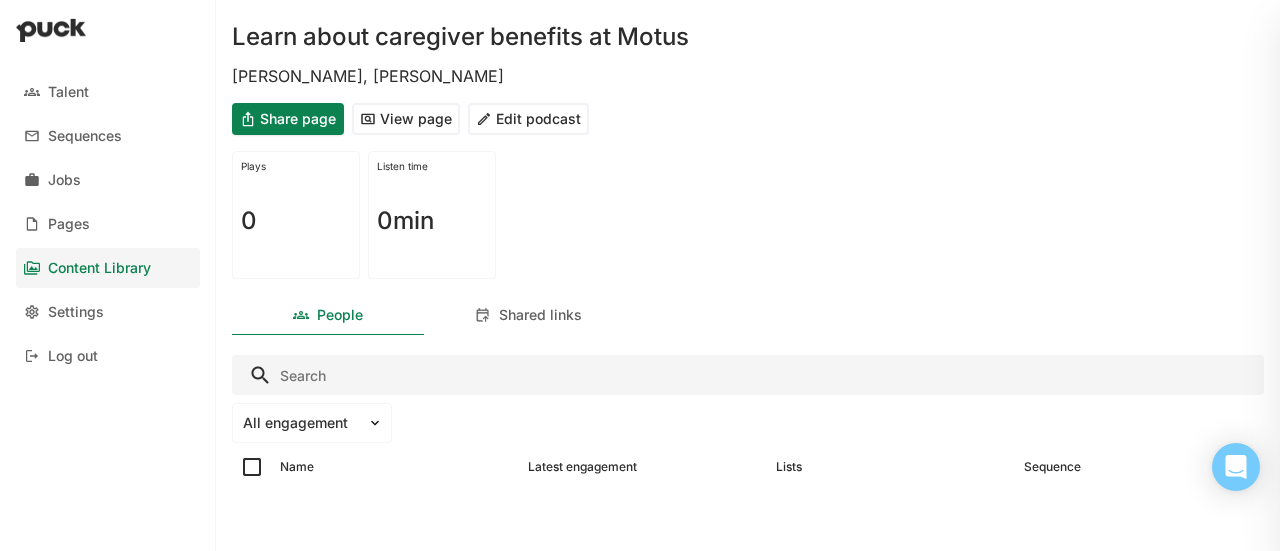 scroll, scrollTop: 79, scrollLeft: 0, axis: vertical 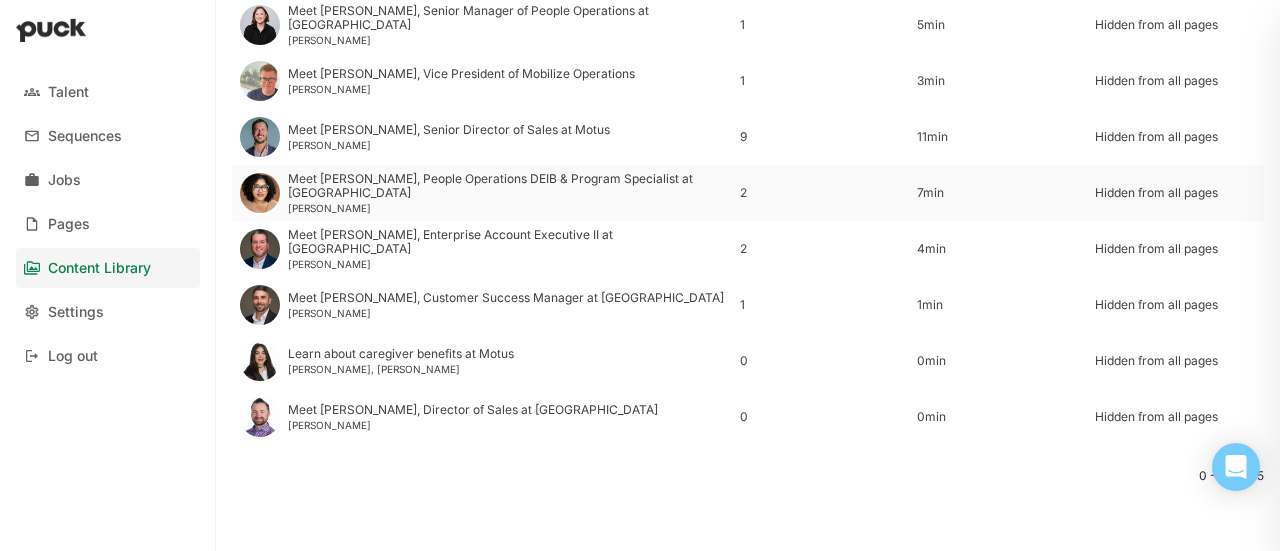 click at bounding box center (260, 193) 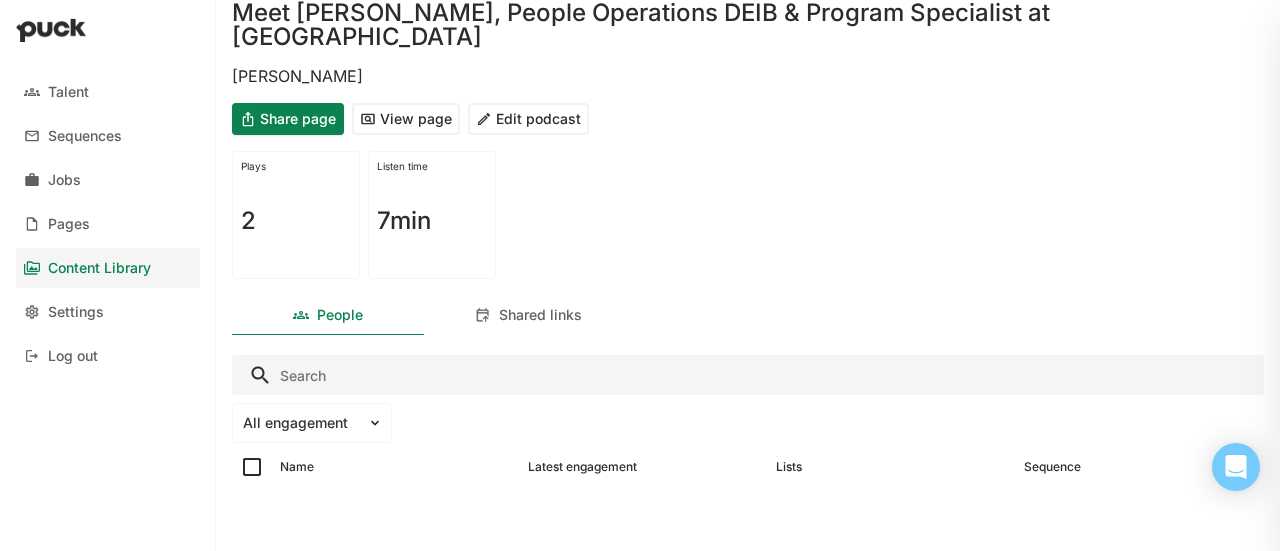 scroll, scrollTop: 79, scrollLeft: 0, axis: vertical 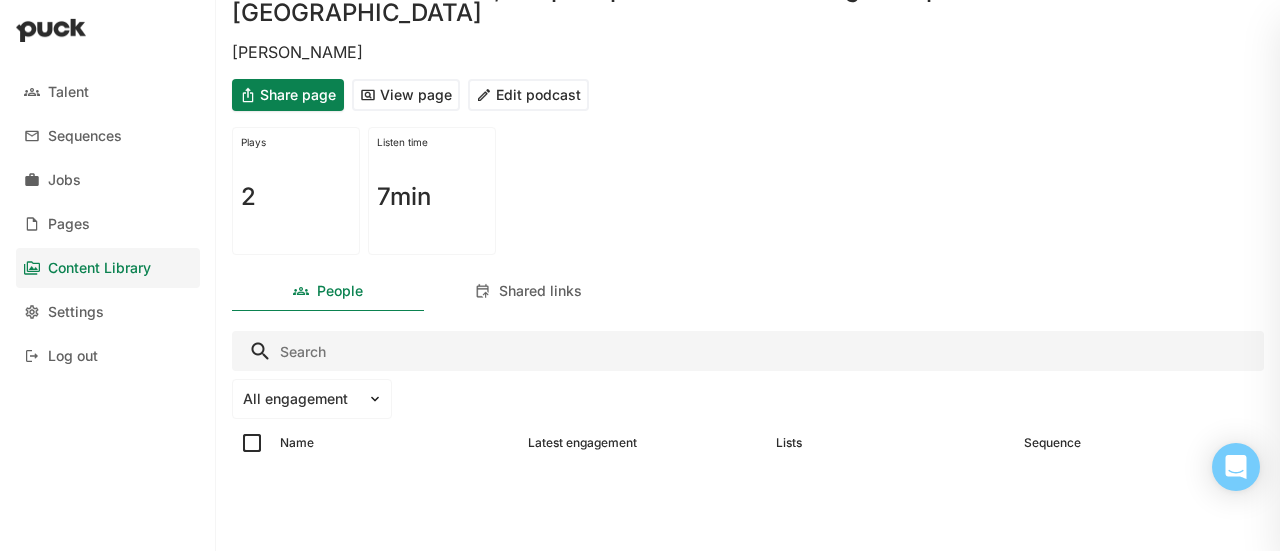 click on "View page" at bounding box center [406, 95] 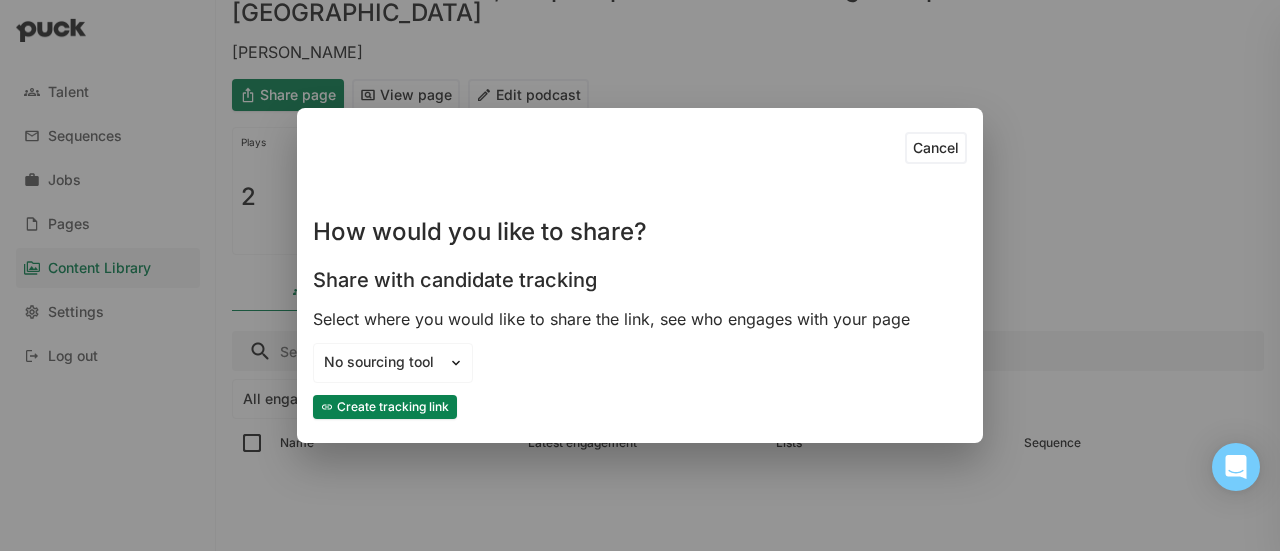 click on "Create tracking link" at bounding box center (385, 407) 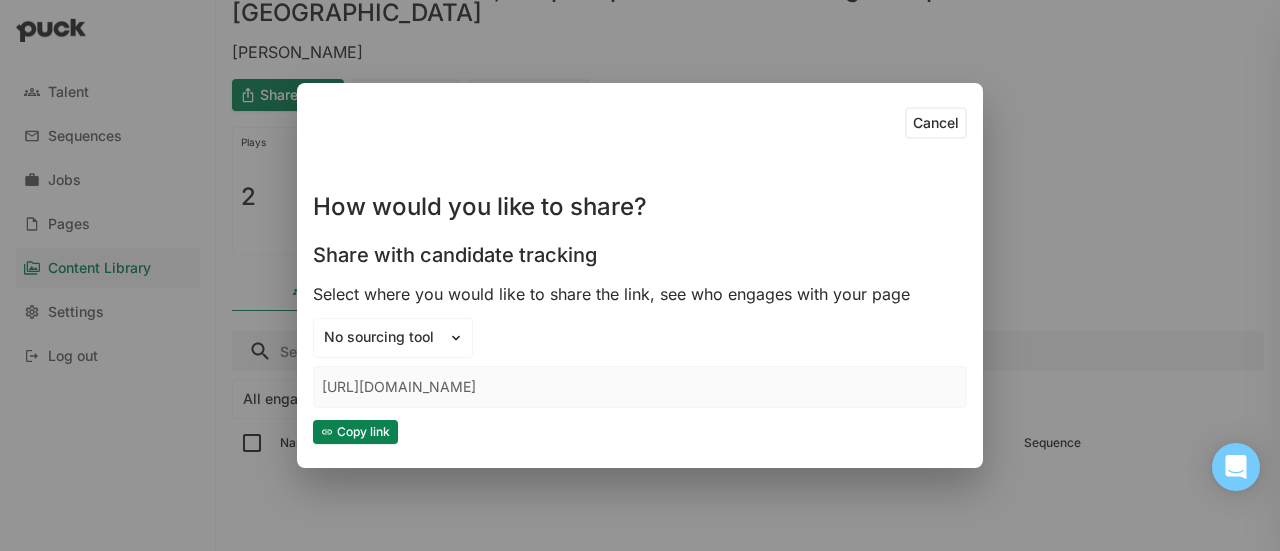 click on "Copy link" at bounding box center (355, 432) 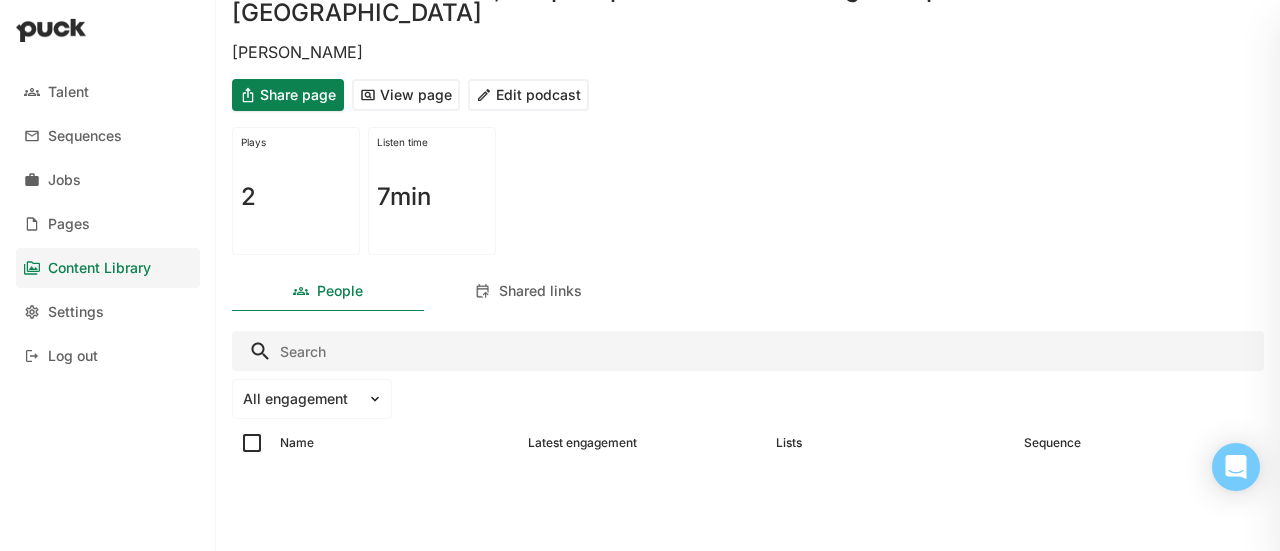 scroll, scrollTop: 0, scrollLeft: 0, axis: both 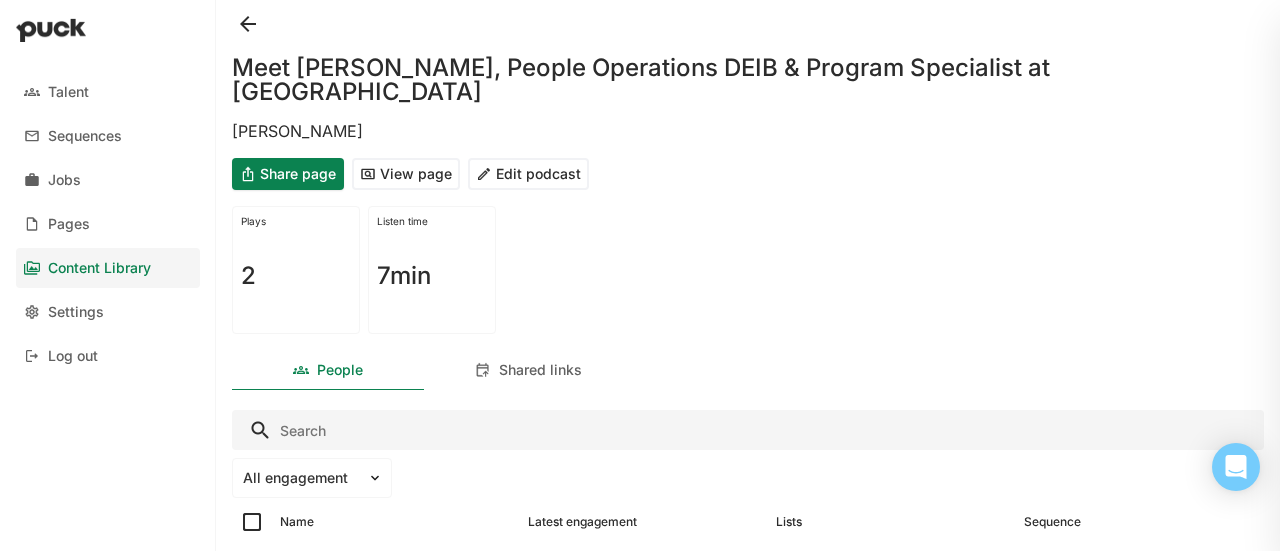 click at bounding box center (248, 24) 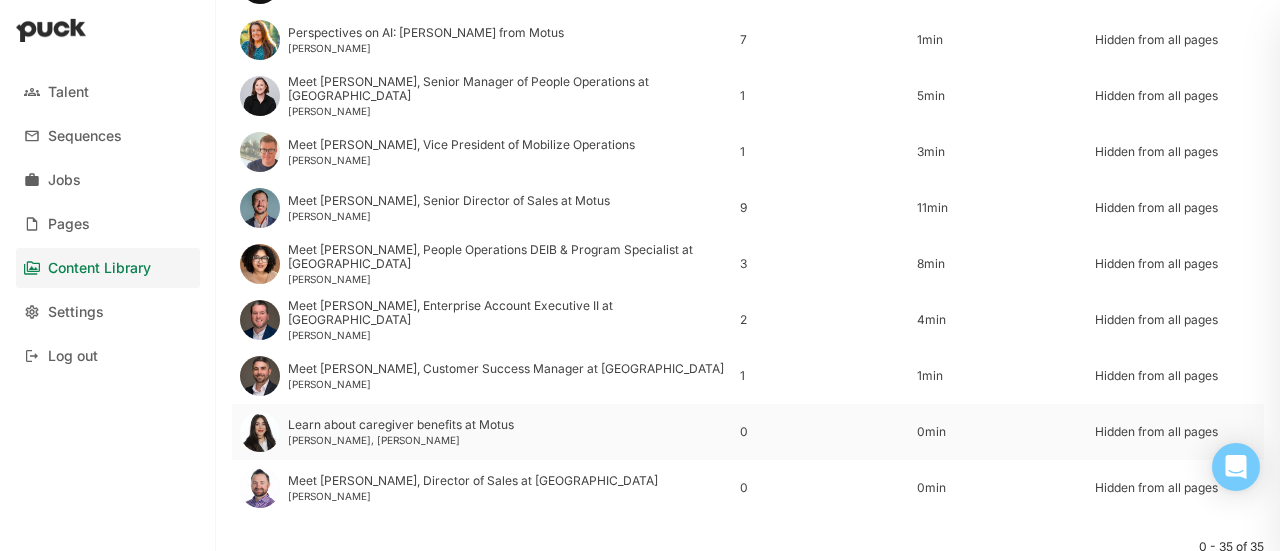 scroll, scrollTop: 1771, scrollLeft: 0, axis: vertical 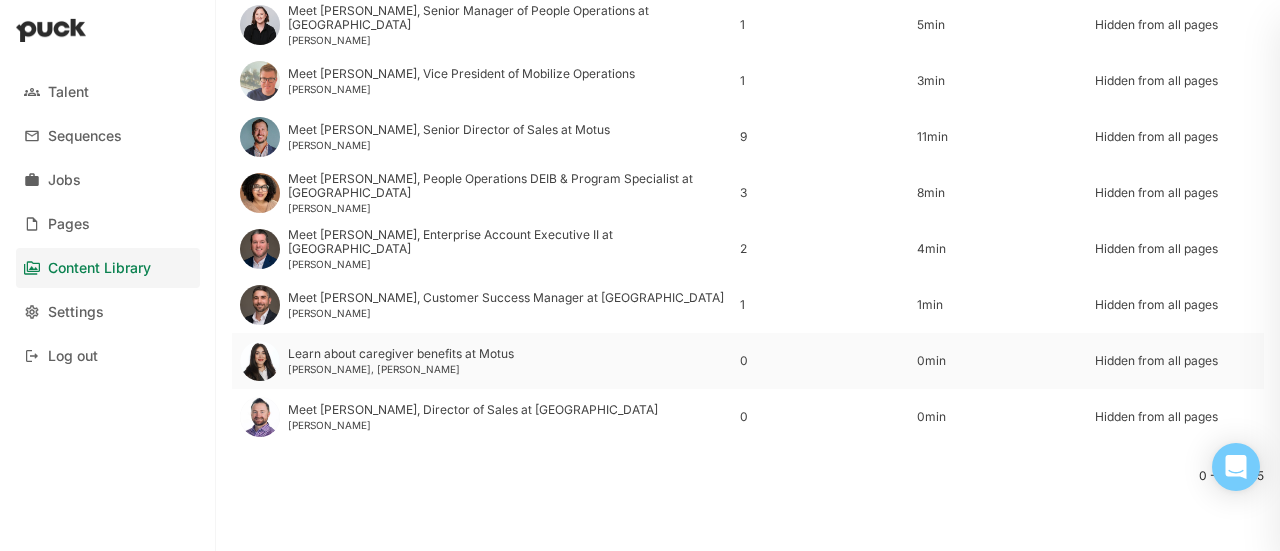 click at bounding box center [260, 361] 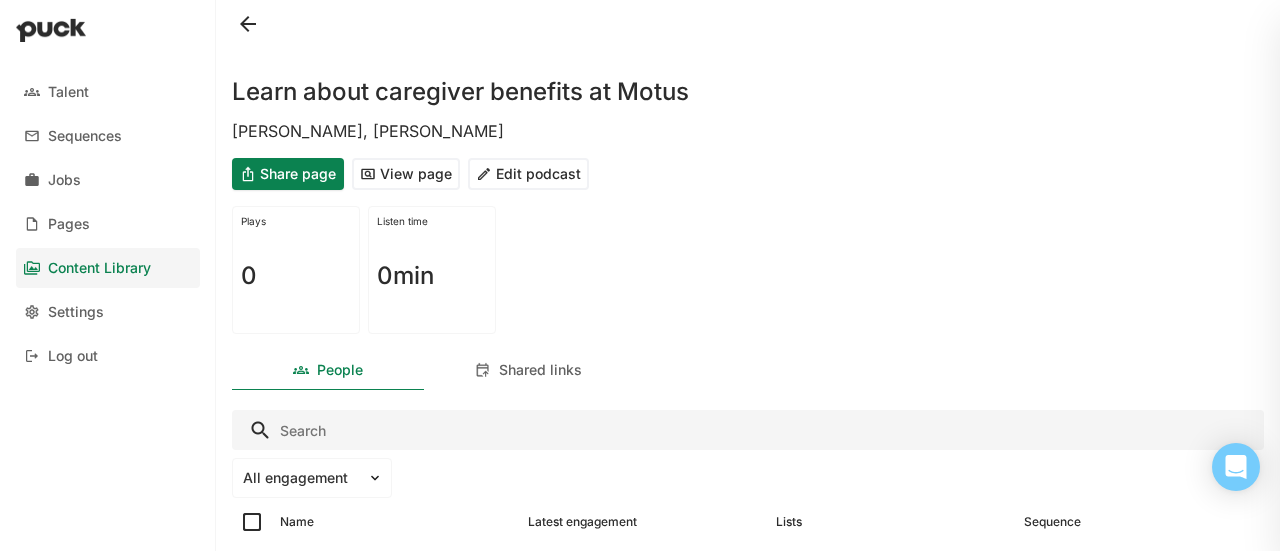 click on "View page" at bounding box center (406, 174) 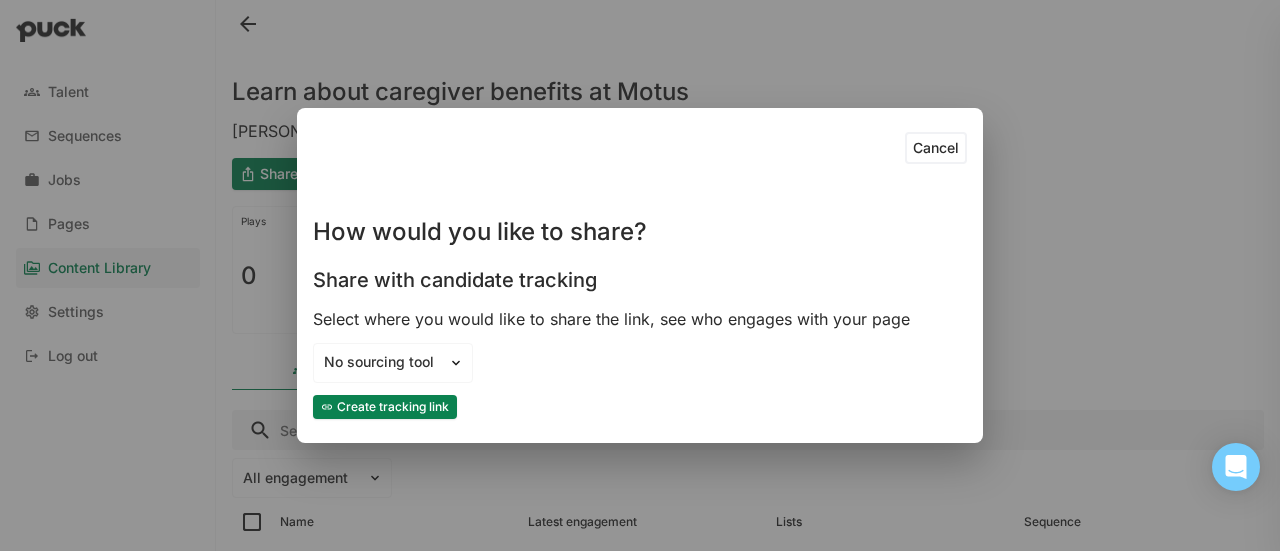 click on "Create tracking link" at bounding box center [385, 407] 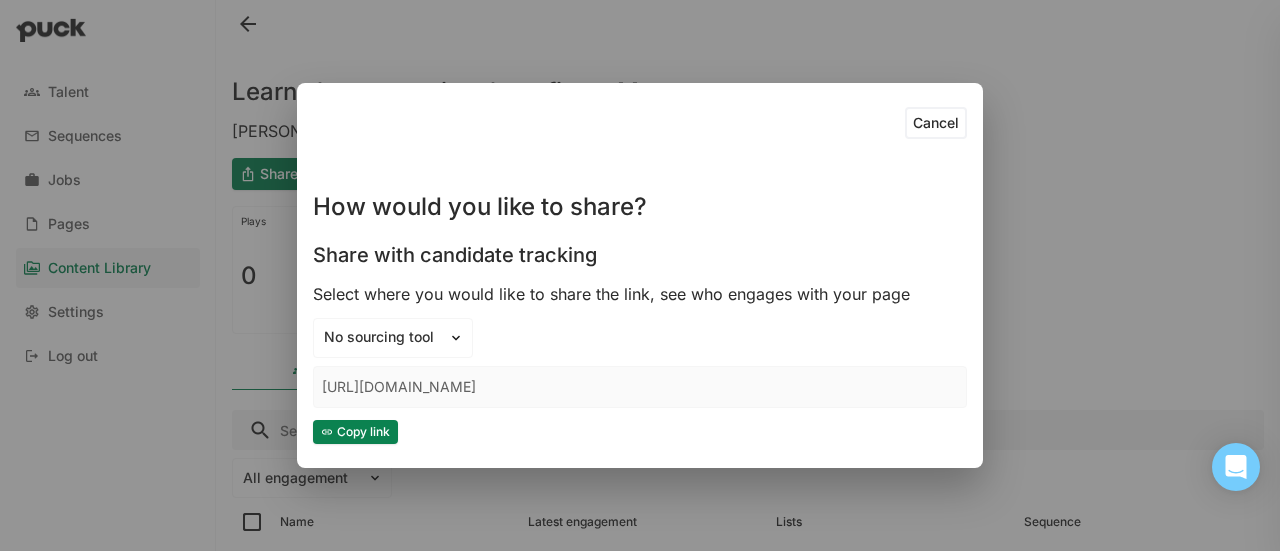 click on "Copy link" at bounding box center (355, 432) 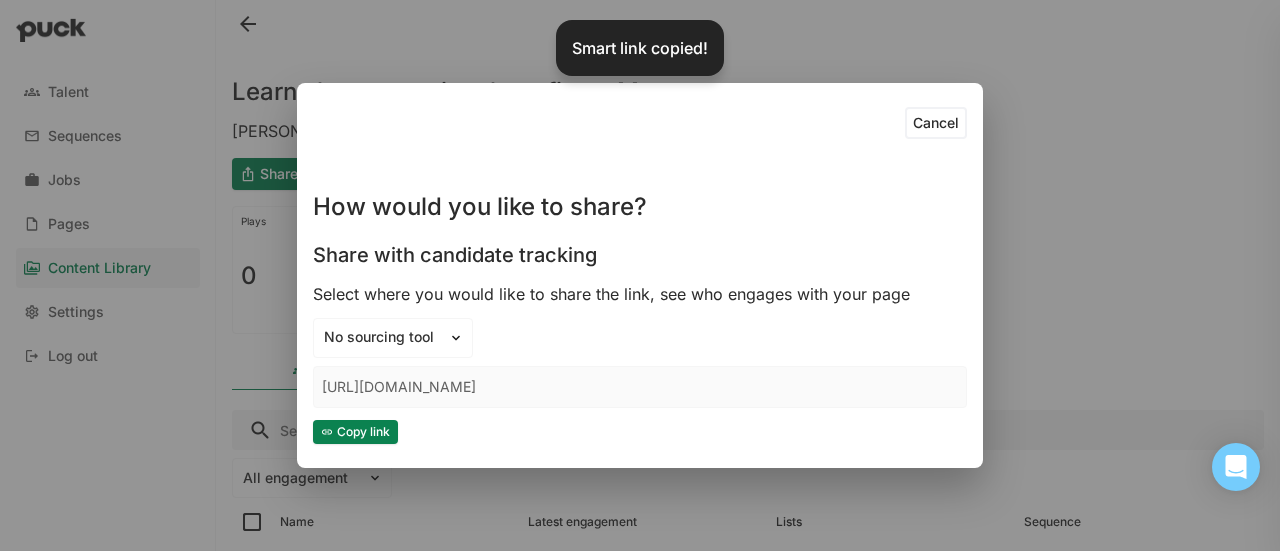 click on "Cancel" at bounding box center (936, 123) 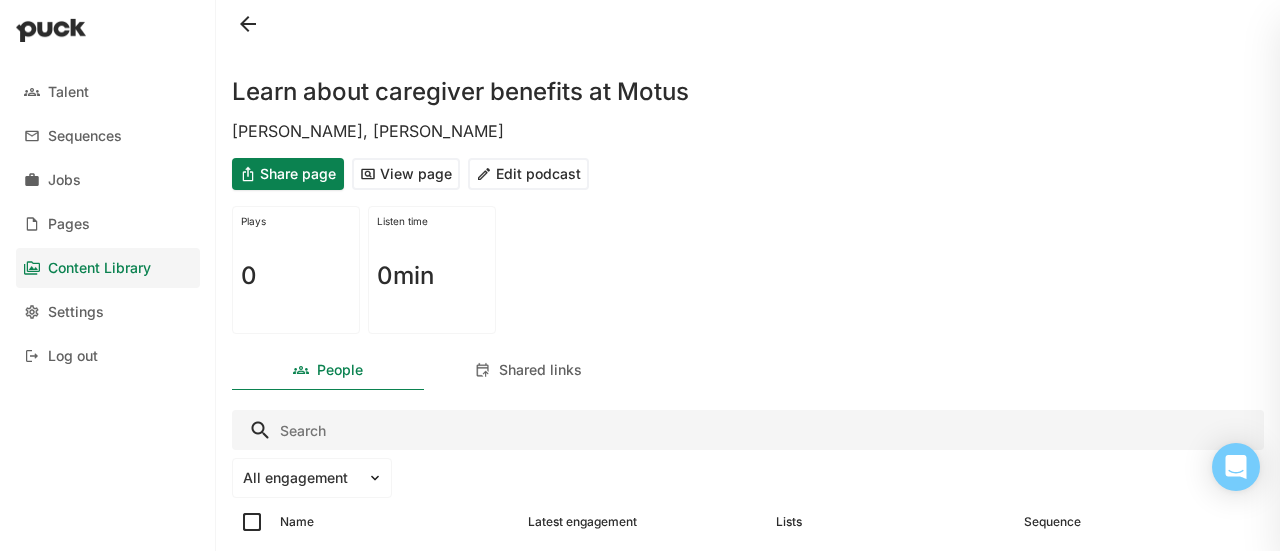 type 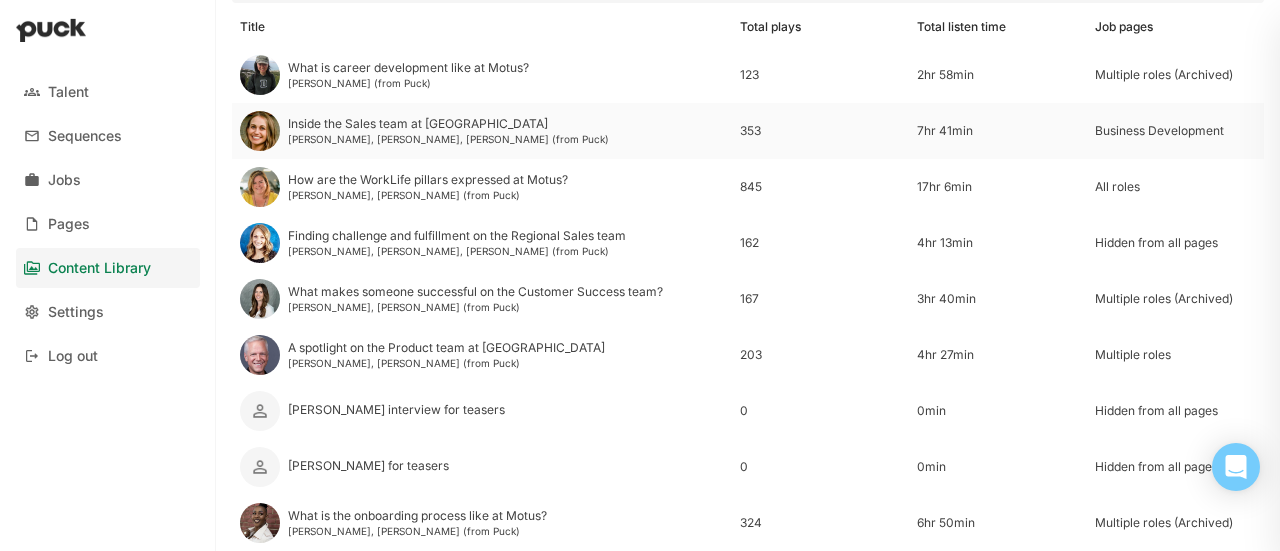 scroll, scrollTop: 171, scrollLeft: 0, axis: vertical 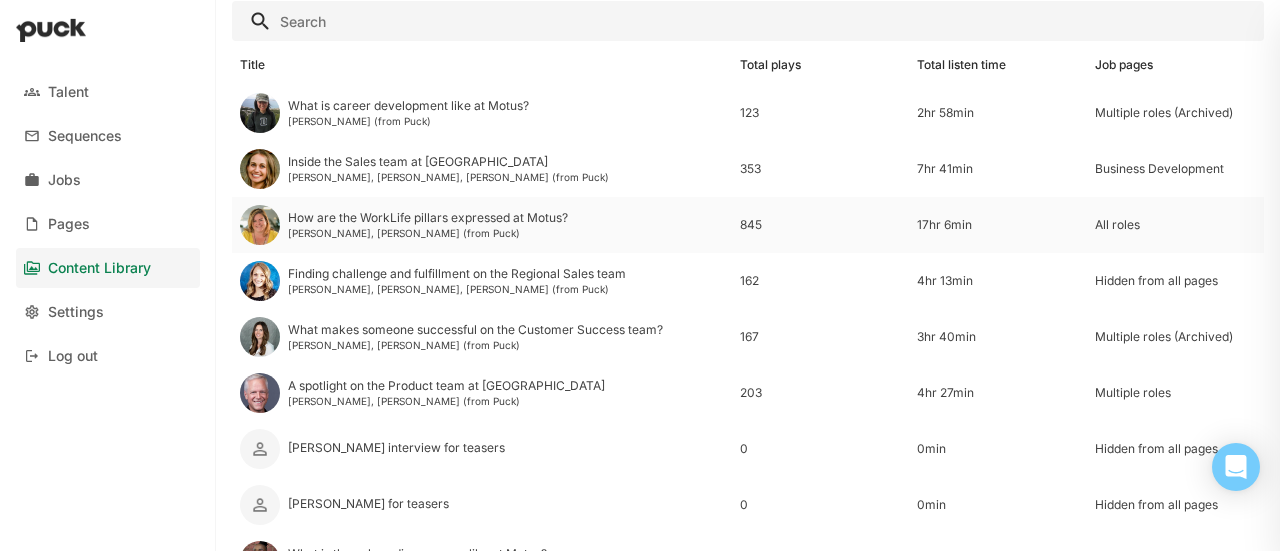 click at bounding box center (260, 225) 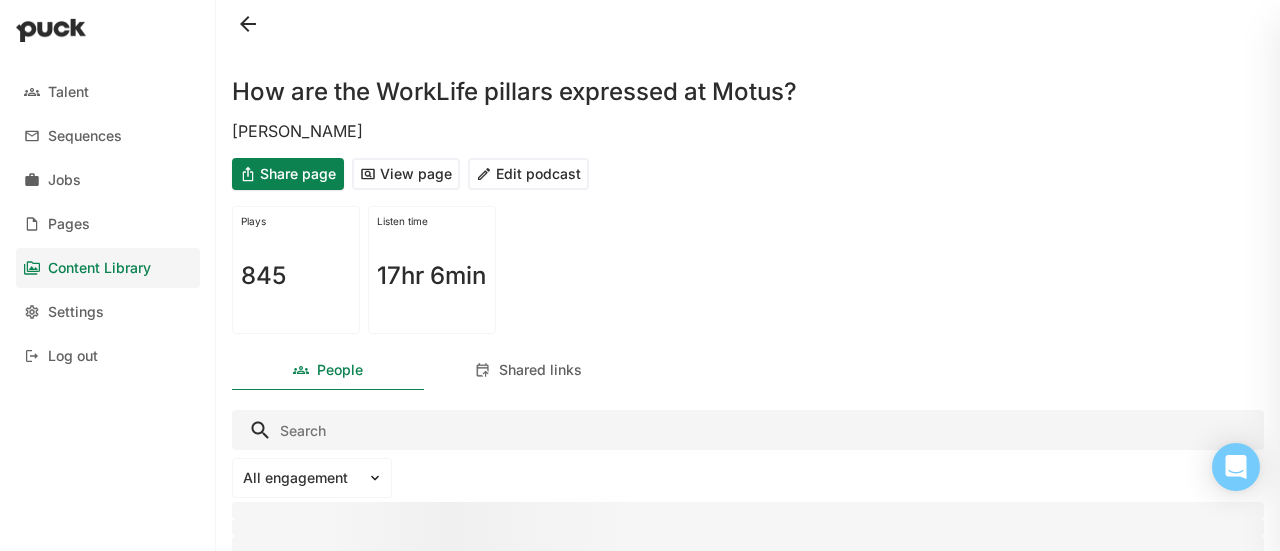 click on "Share page" at bounding box center (288, 174) 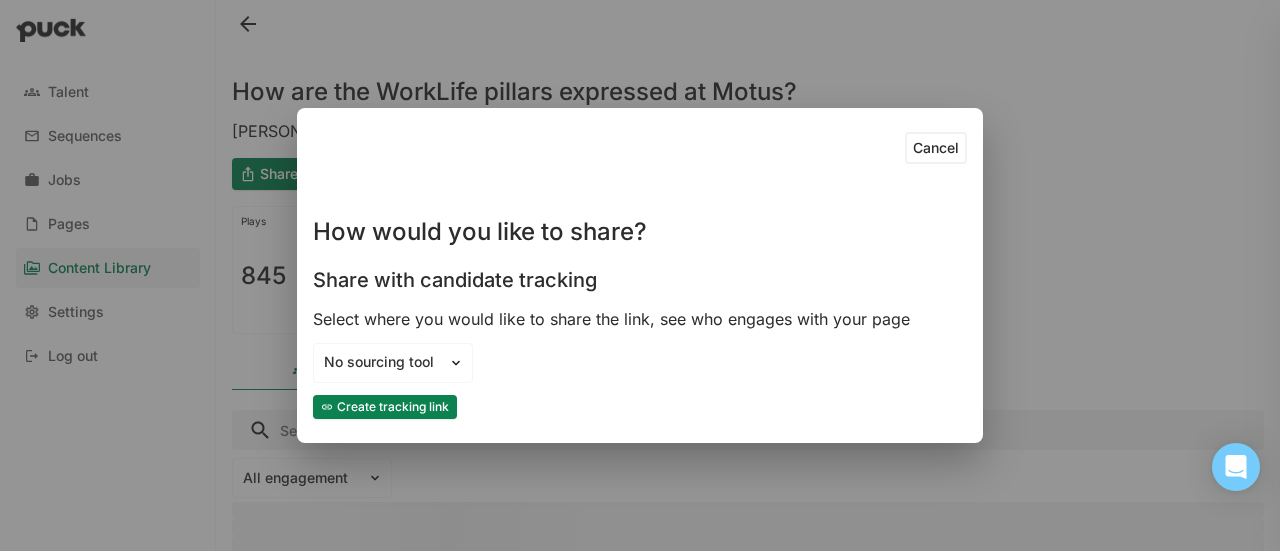 click on "Create tracking link" at bounding box center [385, 407] 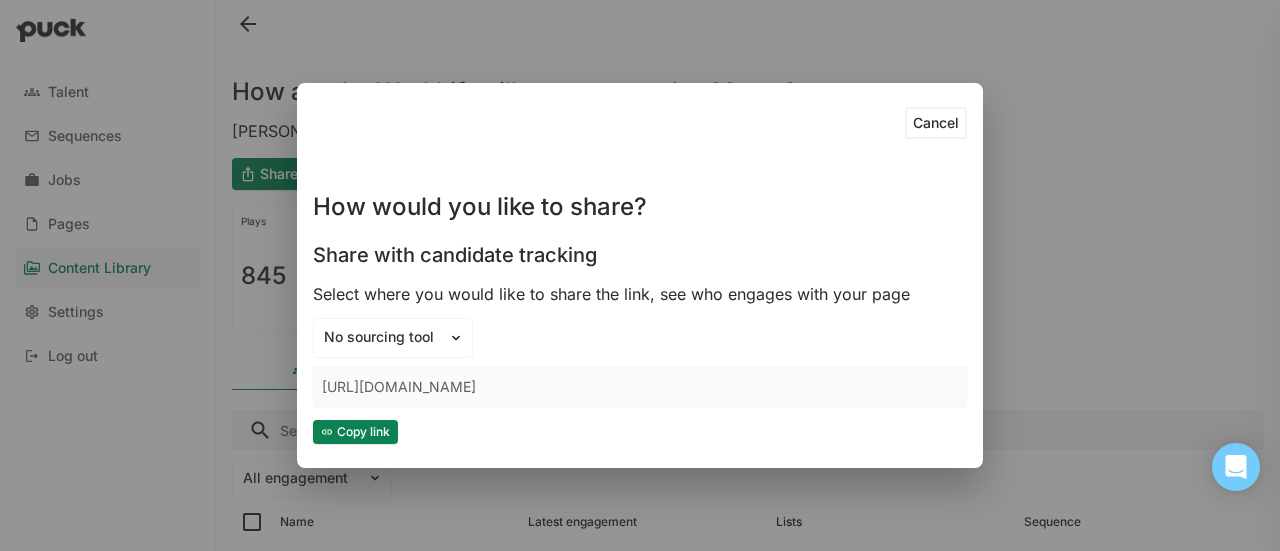 click on "Copy link" at bounding box center (355, 432) 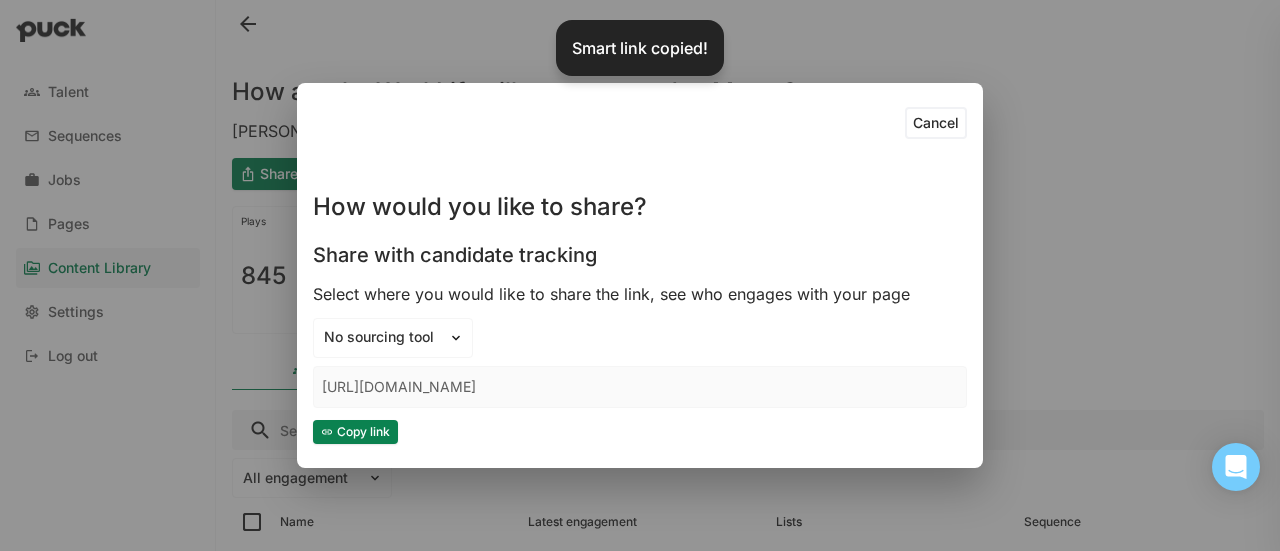 click on "Cancel" at bounding box center (936, 123) 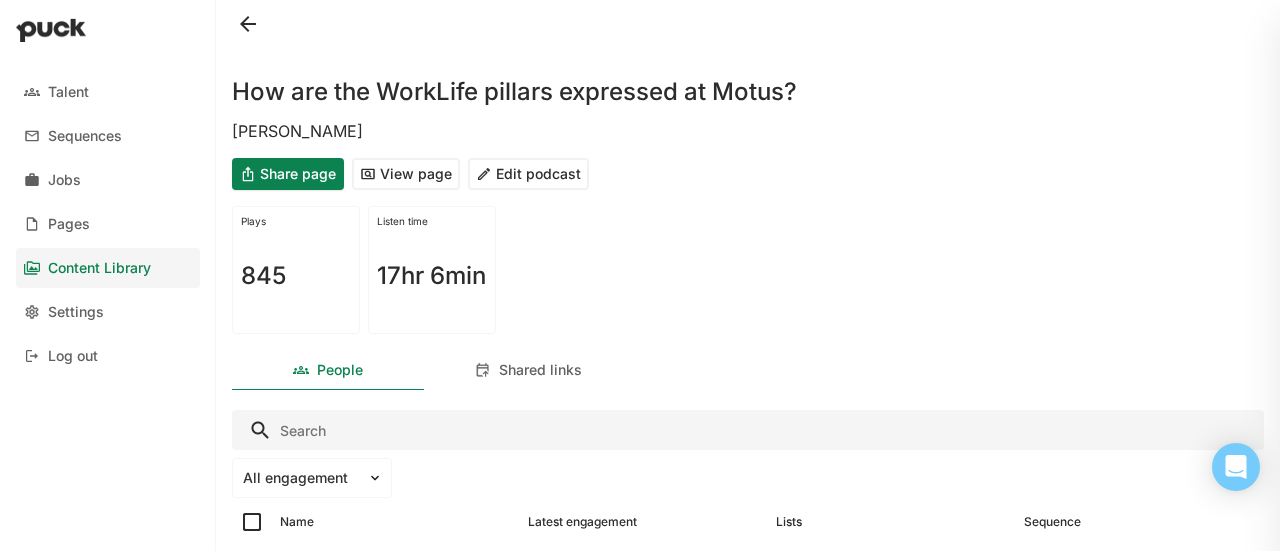type 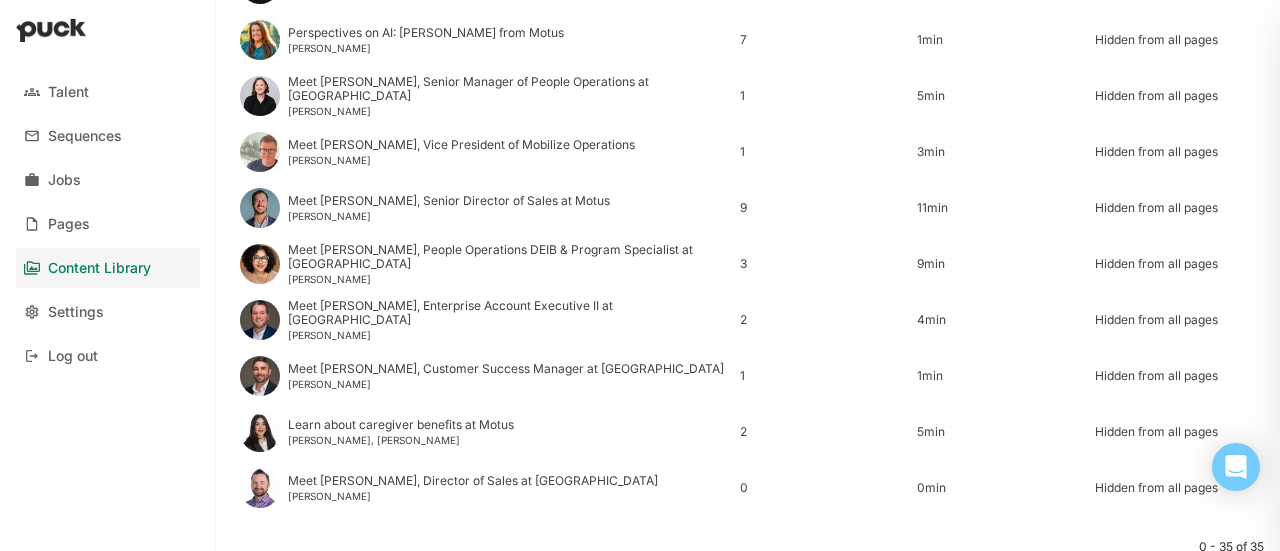 scroll, scrollTop: 1771, scrollLeft: 0, axis: vertical 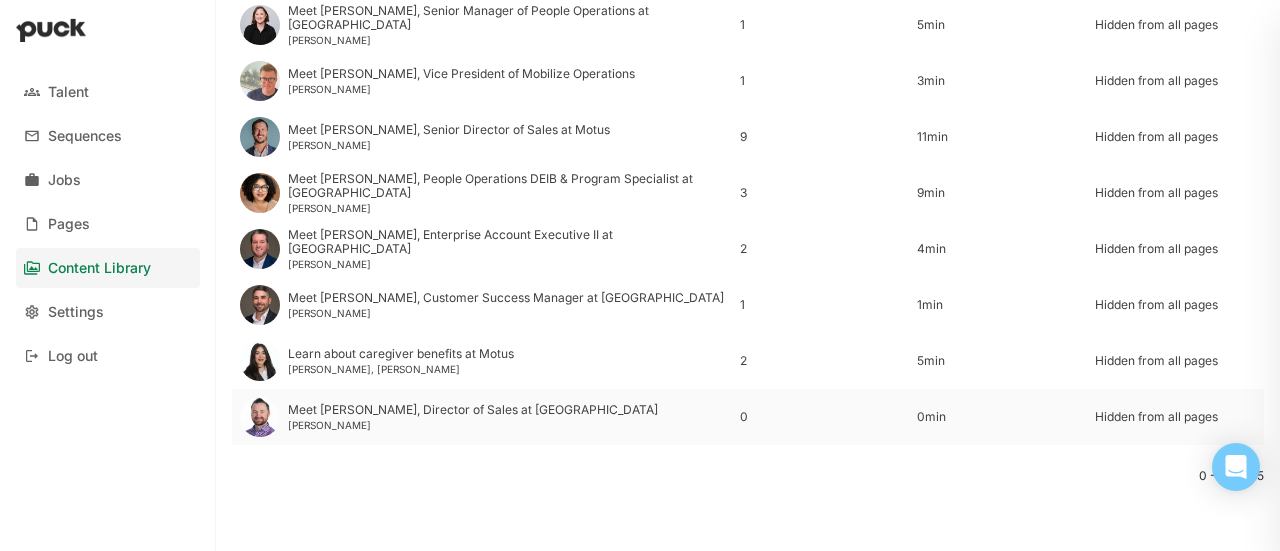click at bounding box center (260, 417) 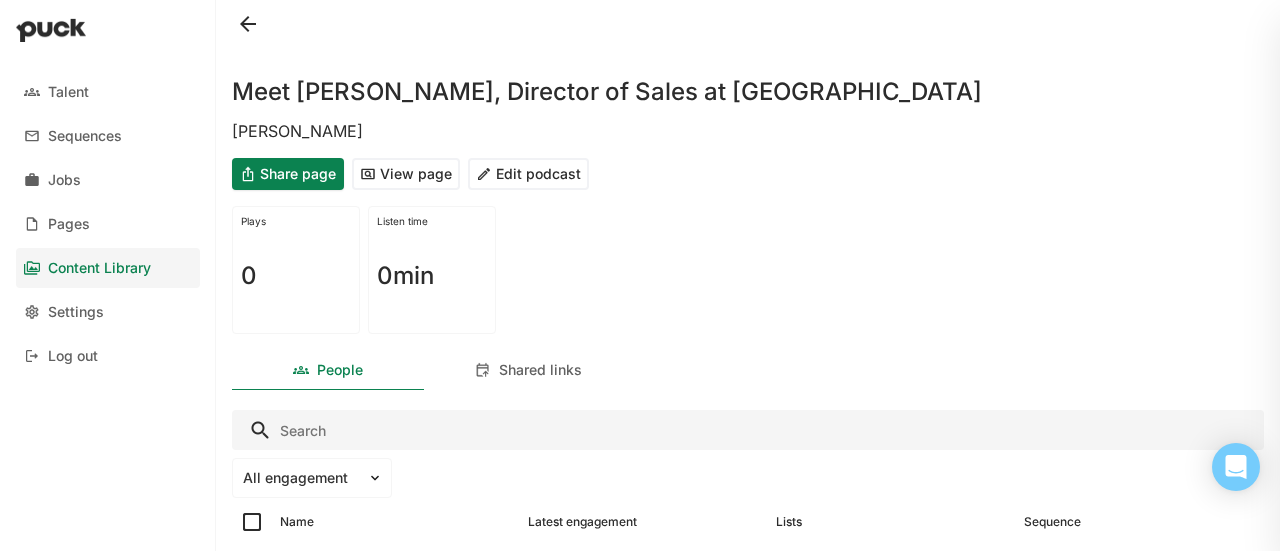 click on "View page" at bounding box center (406, 174) 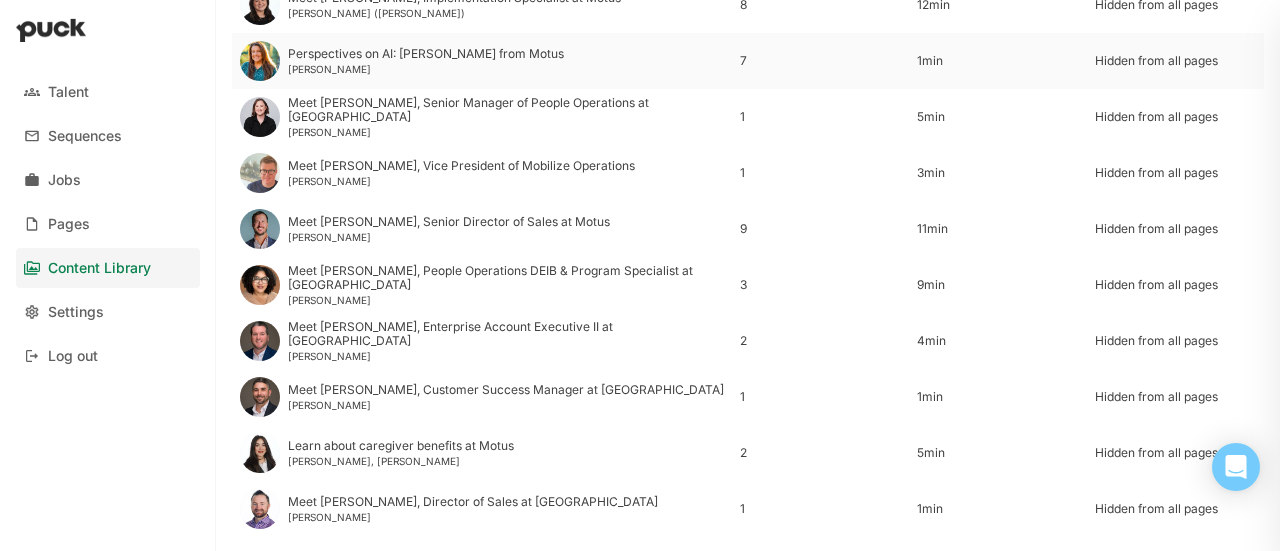 scroll, scrollTop: 1700, scrollLeft: 0, axis: vertical 